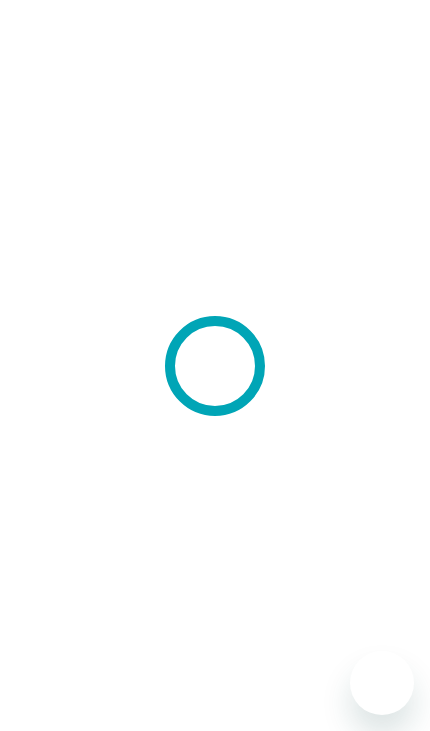scroll, scrollTop: 0, scrollLeft: 0, axis: both 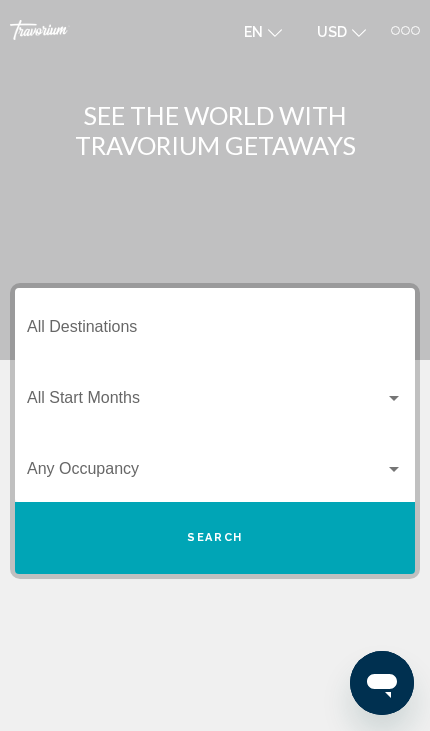 click at bounding box center (394, 398) 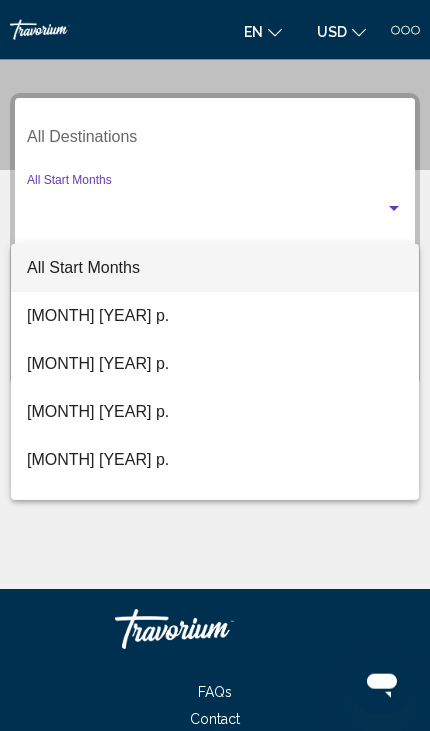scroll, scrollTop: 218, scrollLeft: 0, axis: vertical 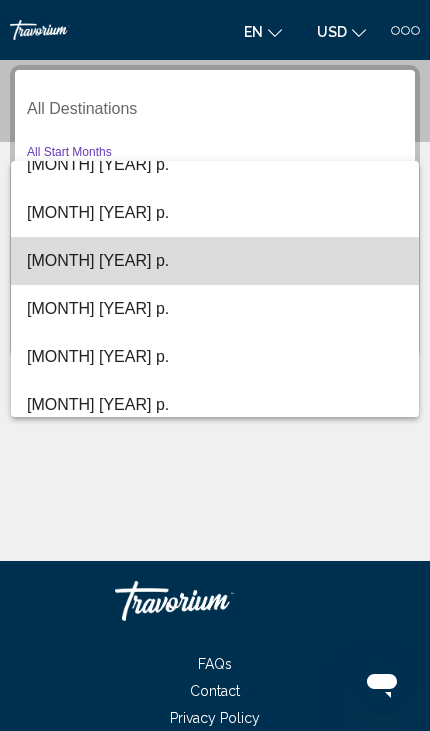click on "грудень 2025 р." at bounding box center [215, 261] 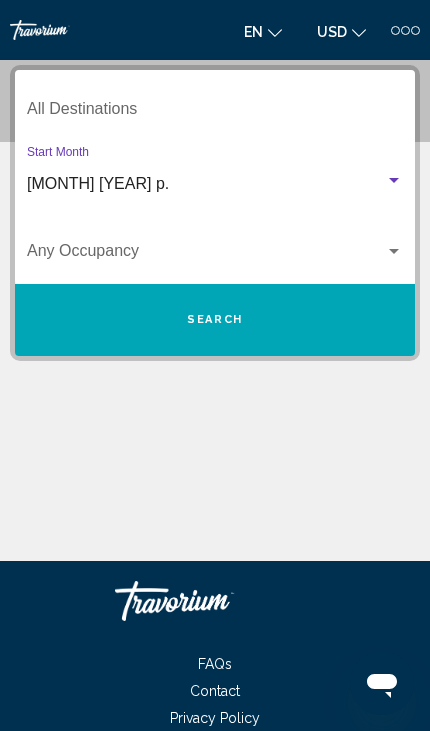 click on "Destination All Destinations" at bounding box center (215, 113) 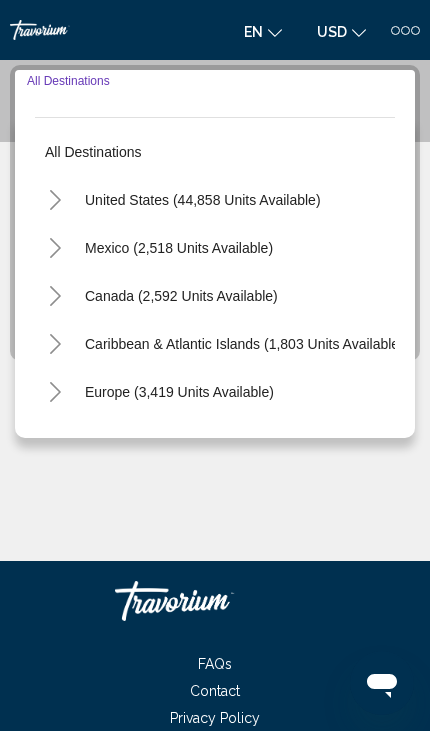 click 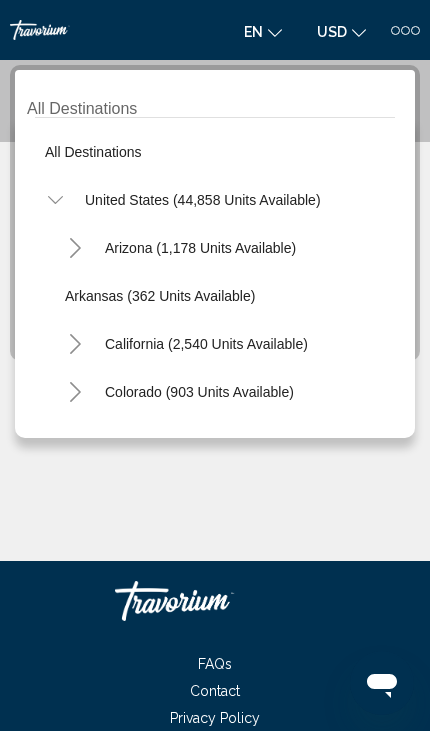 click 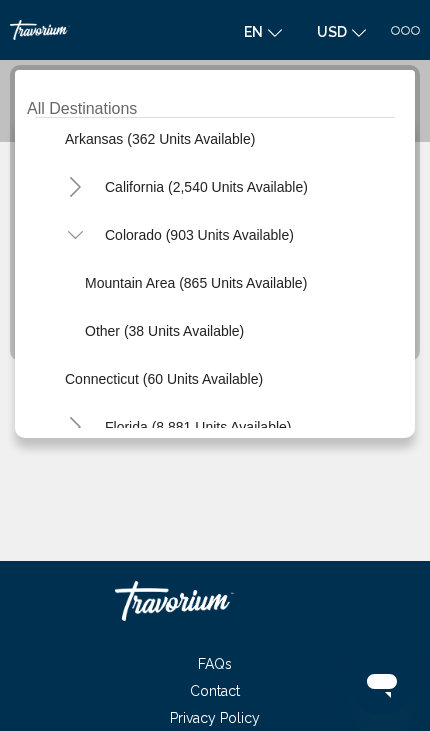 scroll, scrollTop: 158, scrollLeft: 0, axis: vertical 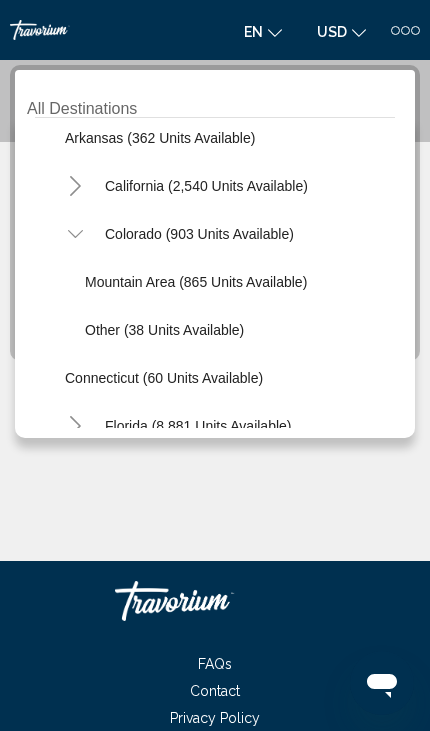 click on "Mountain Area (865 units available)" 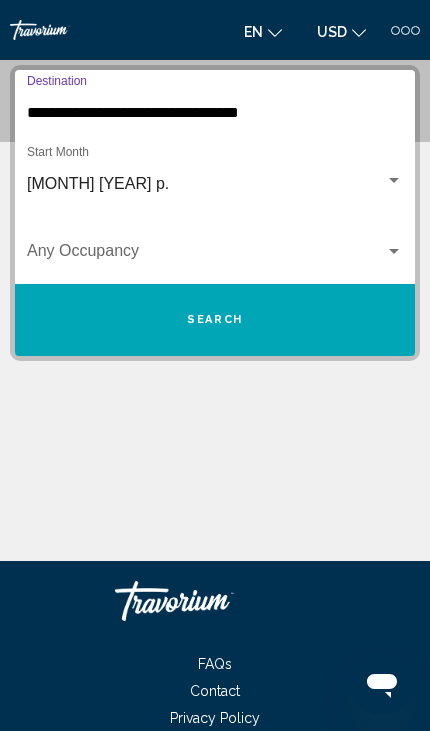 click on "Search" at bounding box center (215, 319) 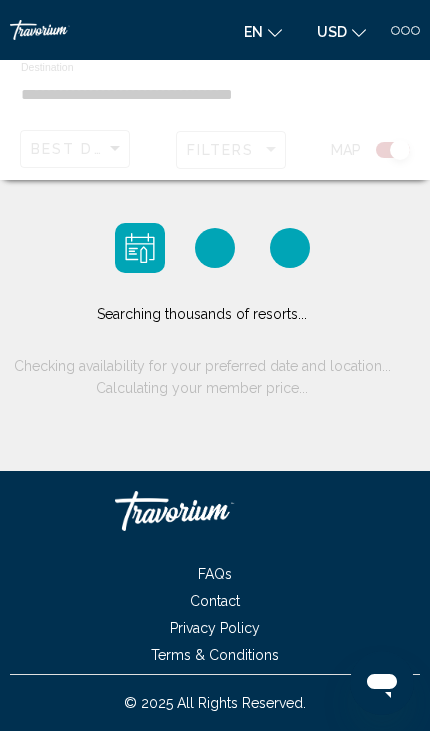 scroll, scrollTop: 0, scrollLeft: 0, axis: both 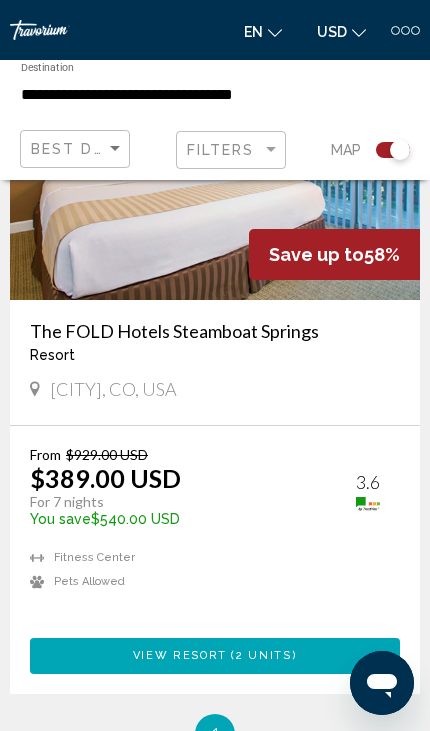click on "2 units" at bounding box center (264, 655) 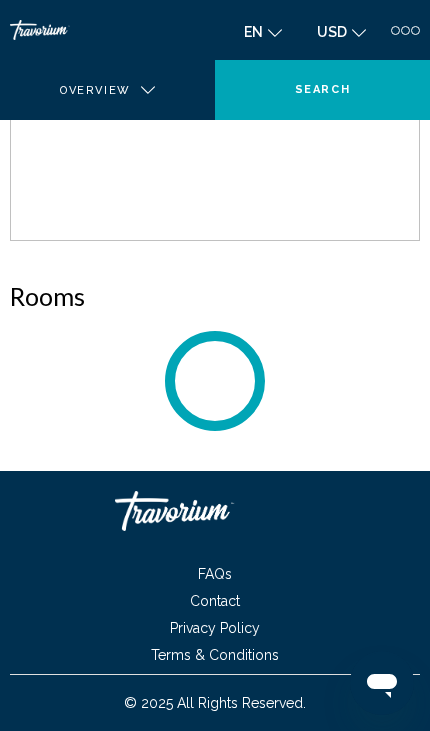 scroll, scrollTop: 0, scrollLeft: 0, axis: both 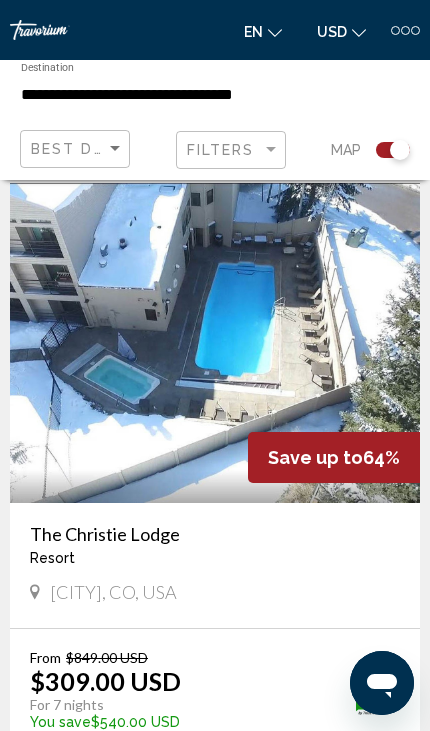 click at bounding box center (215, 343) 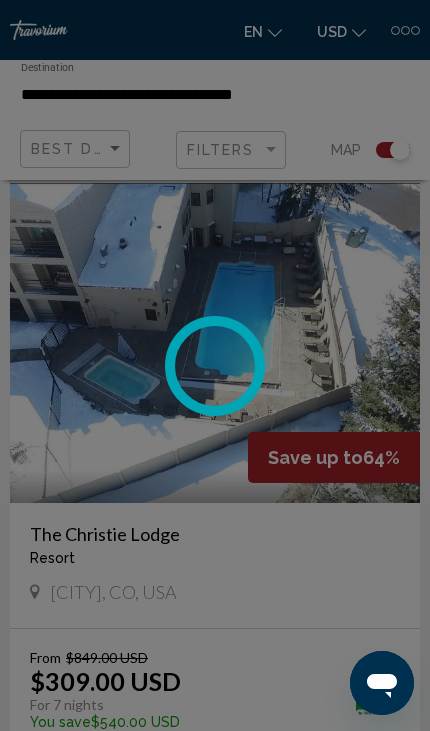 scroll, scrollTop: 0, scrollLeft: 0, axis: both 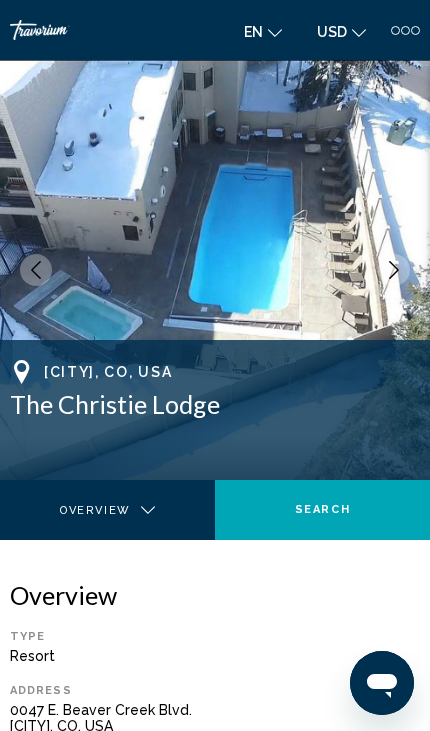 click 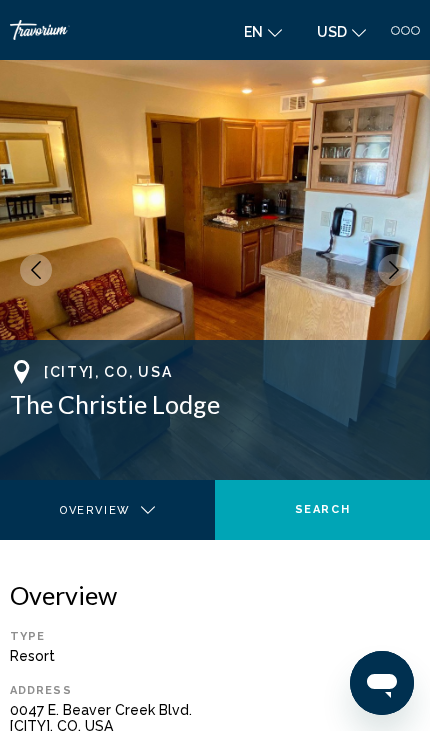 click 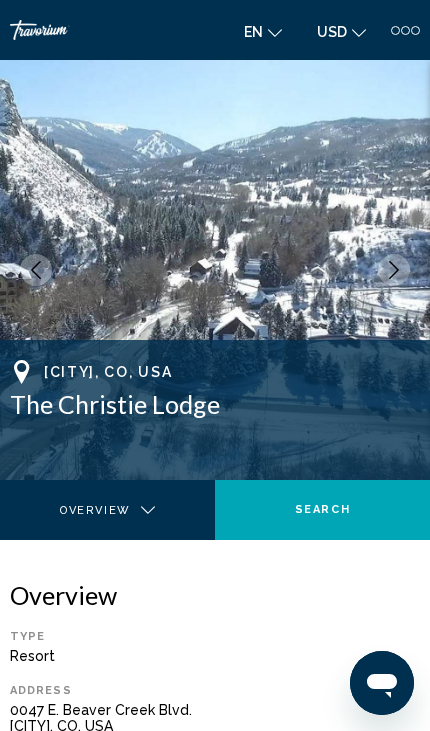 click at bounding box center [394, 270] 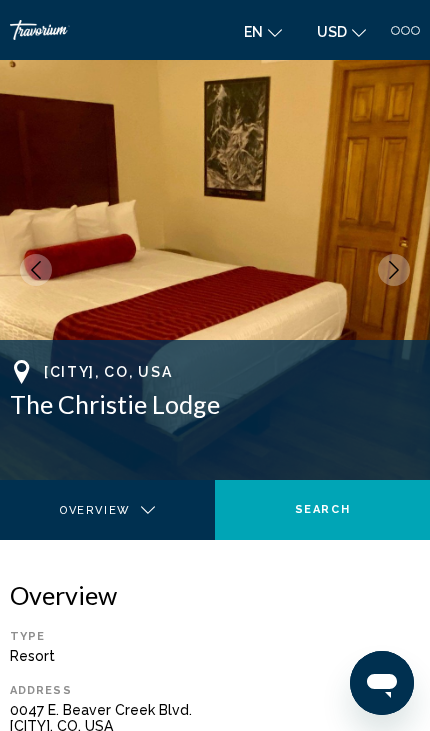 click at bounding box center [394, 270] 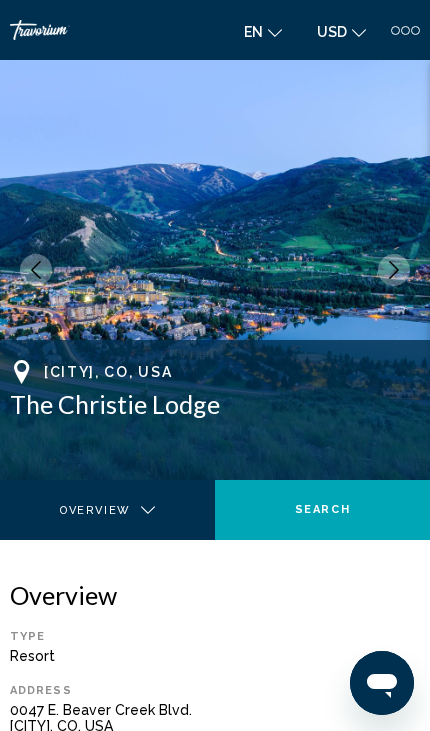 click at bounding box center (394, 270) 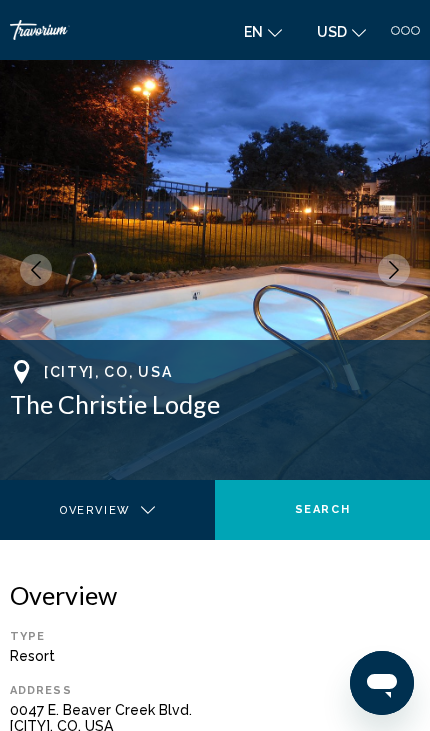 click at bounding box center [215, 270] 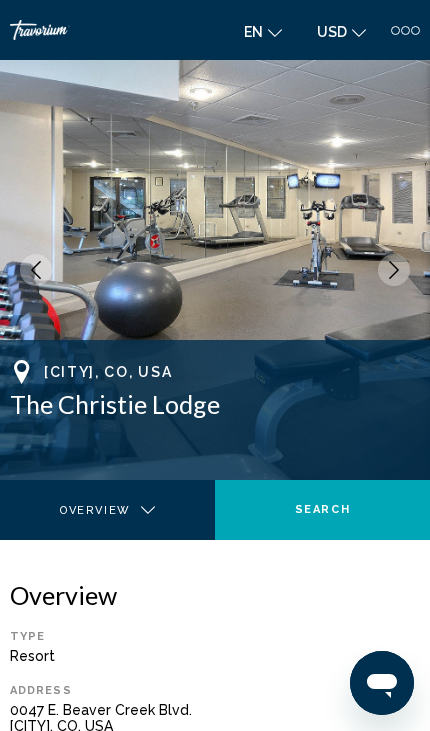 click at bounding box center (215, 270) 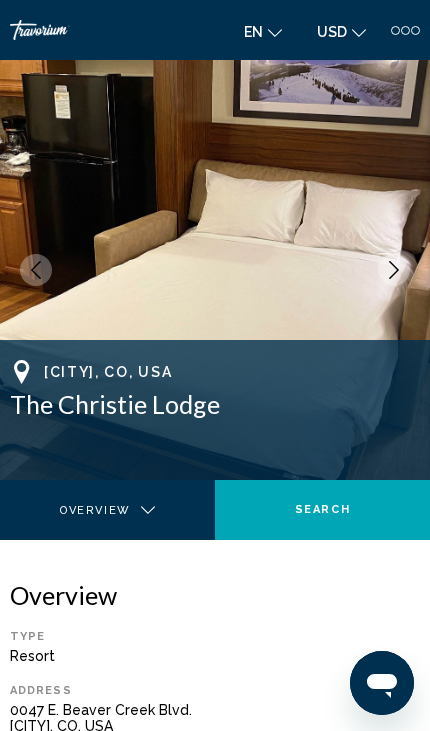 click at bounding box center [215, 270] 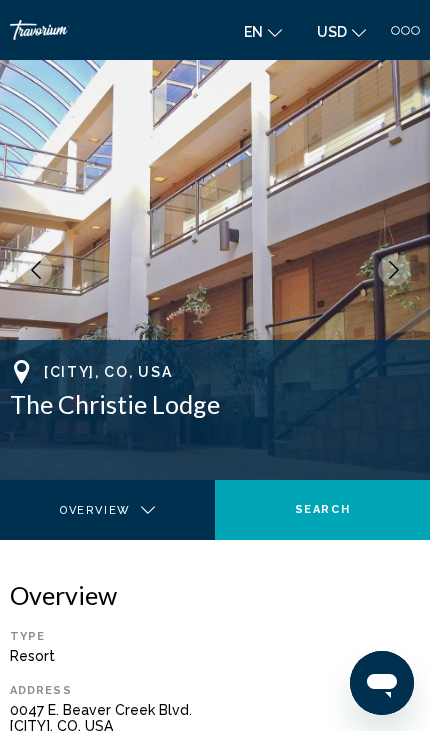 click 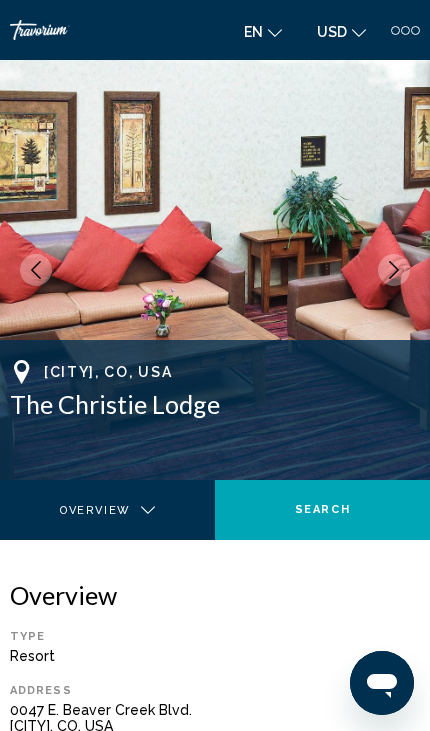 click at bounding box center (215, 270) 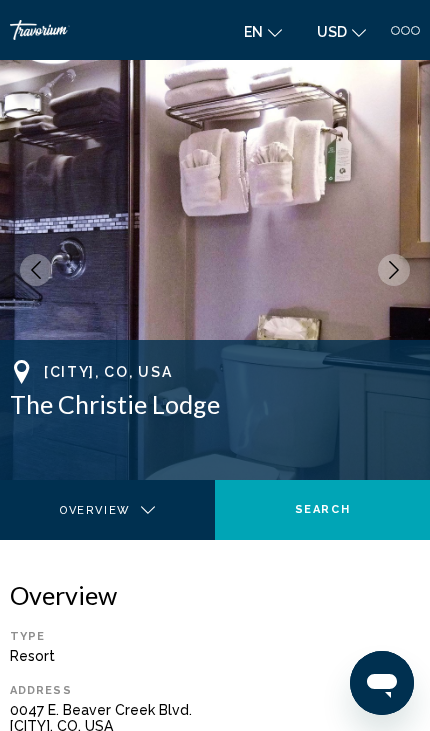 click at bounding box center (394, 270) 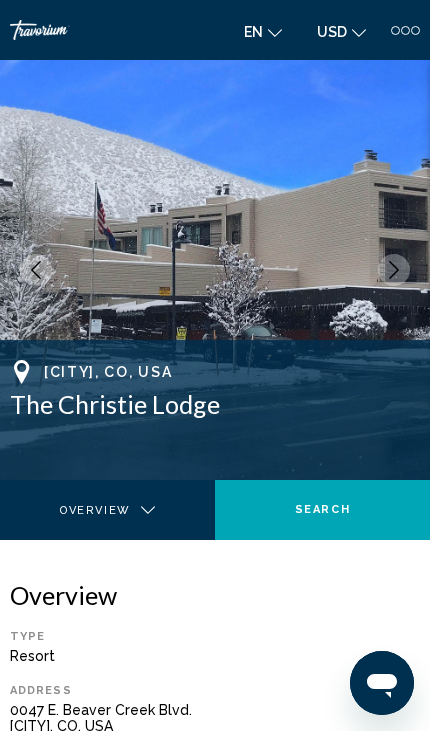 click at bounding box center [394, 270] 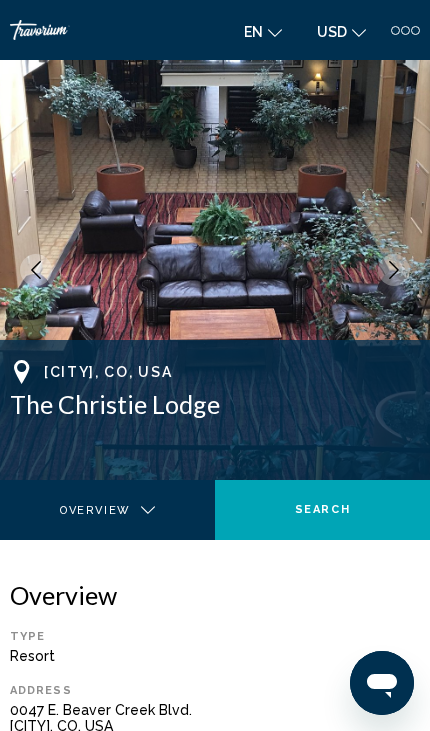 click 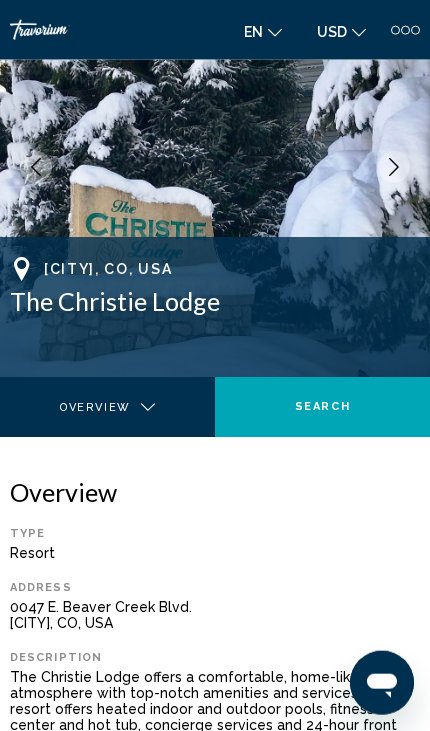 scroll, scrollTop: 0, scrollLeft: 0, axis: both 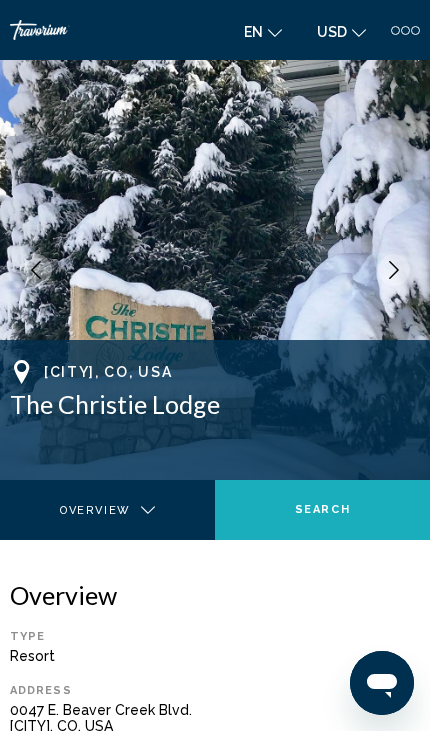 click on "Search" 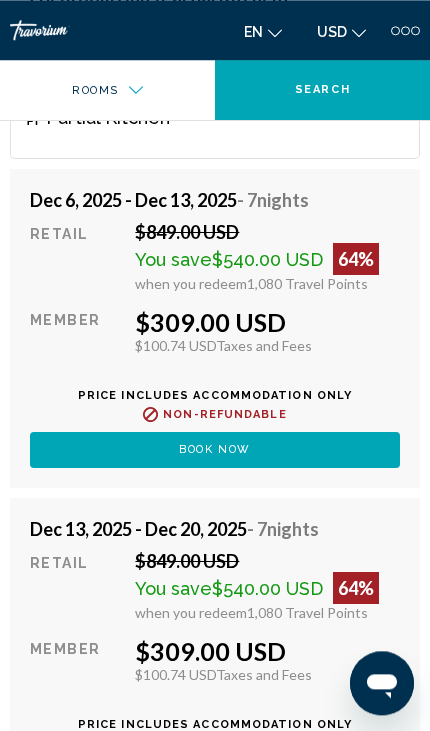 scroll, scrollTop: 4717, scrollLeft: 0, axis: vertical 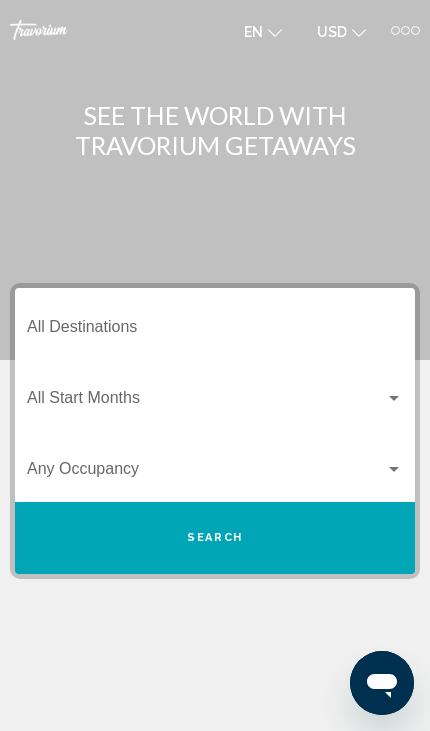 click at bounding box center (394, 469) 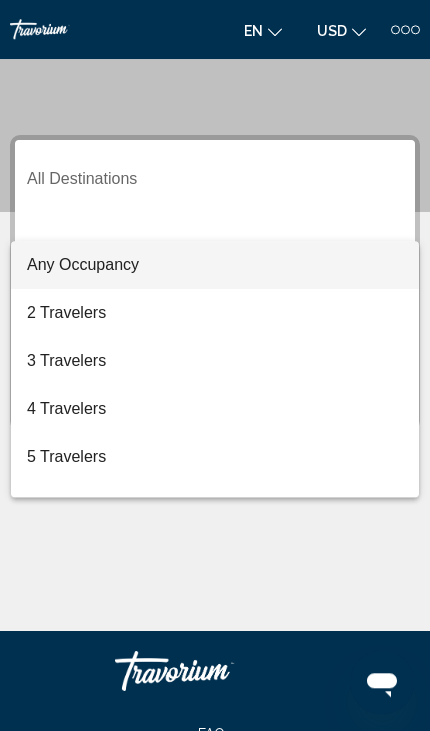 scroll, scrollTop: 218, scrollLeft: 0, axis: vertical 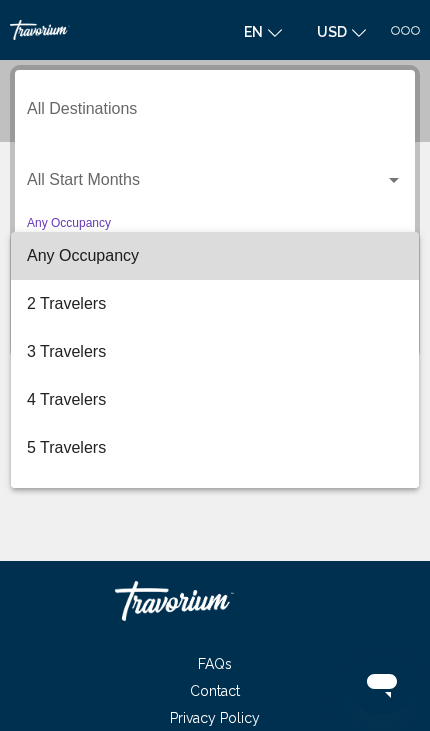 click on "Any Occupancy" at bounding box center [215, 256] 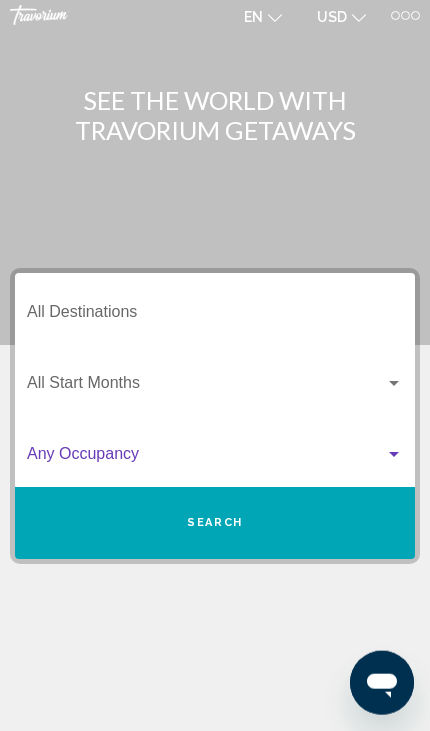 scroll, scrollTop: 0, scrollLeft: 0, axis: both 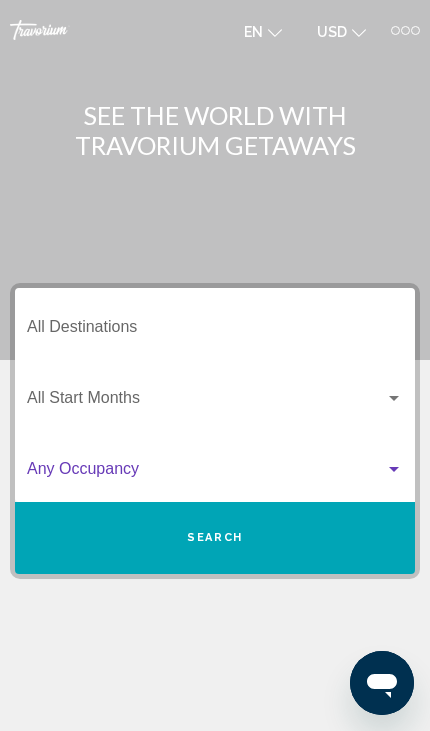 click on "USD
USD ($) MXN (Mex$) CAD (Can$) GBP (£) EUR (€) AUD (A$) NZD (NZ$) CNY (CN¥)" 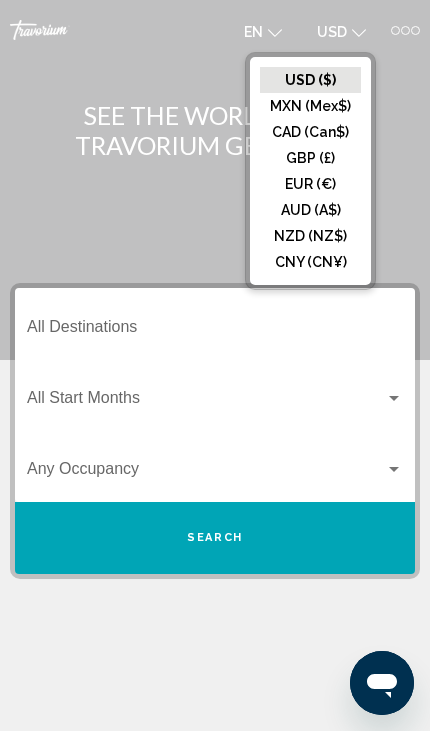click at bounding box center (215, 180) 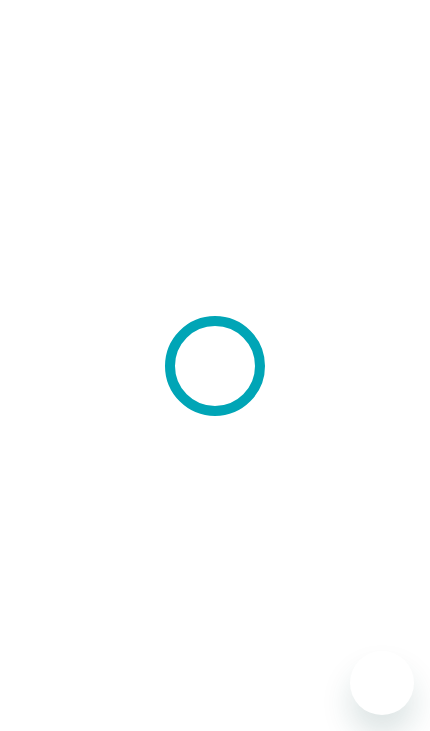 scroll, scrollTop: 0, scrollLeft: 0, axis: both 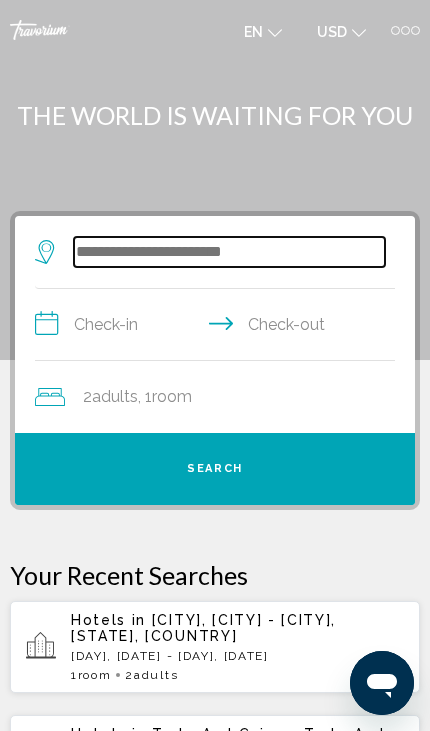click at bounding box center (229, 252) 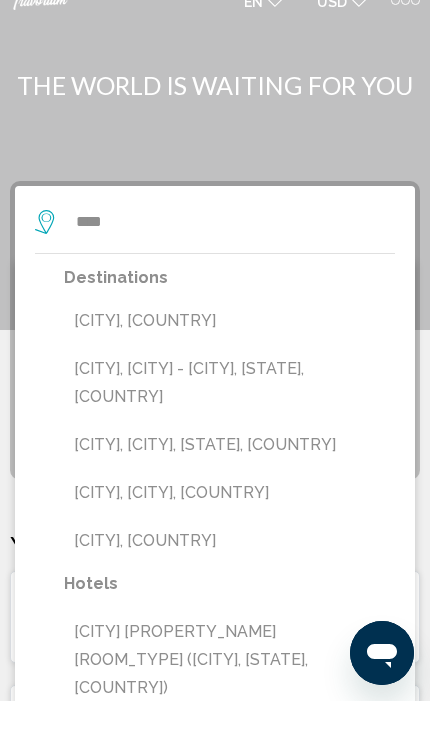click on "Vail, Vail - Beaver Creek, CO, United States" at bounding box center (229, 413) 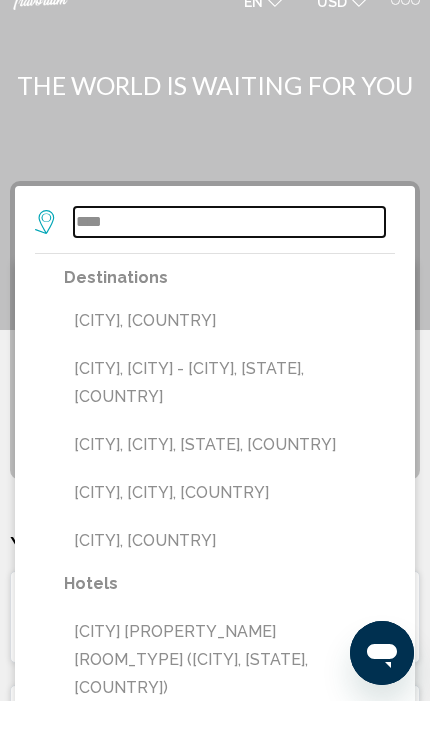 type on "**********" 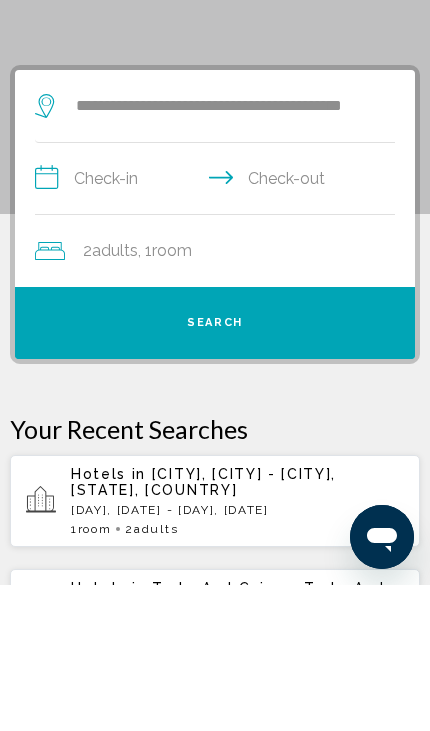 click on "**********" at bounding box center [219, 327] 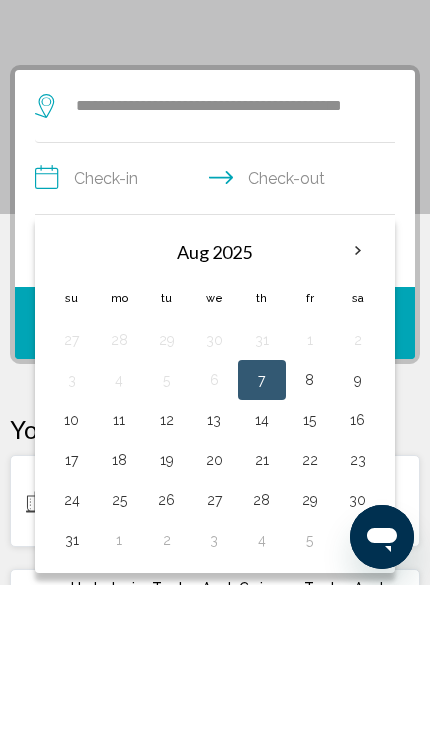 scroll, scrollTop: 145, scrollLeft: 0, axis: vertical 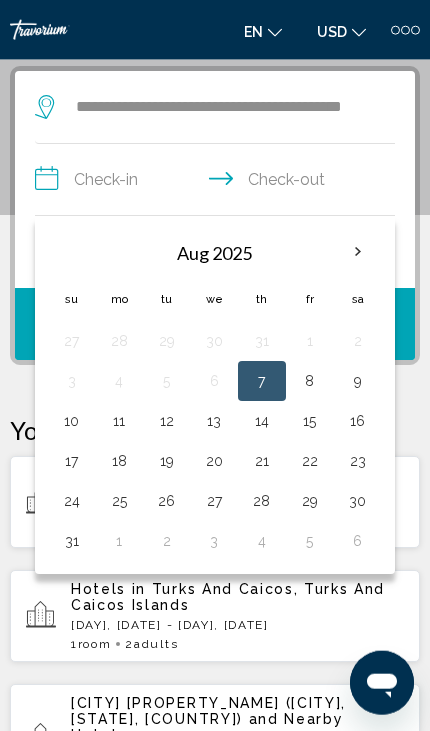 click at bounding box center (358, 252) 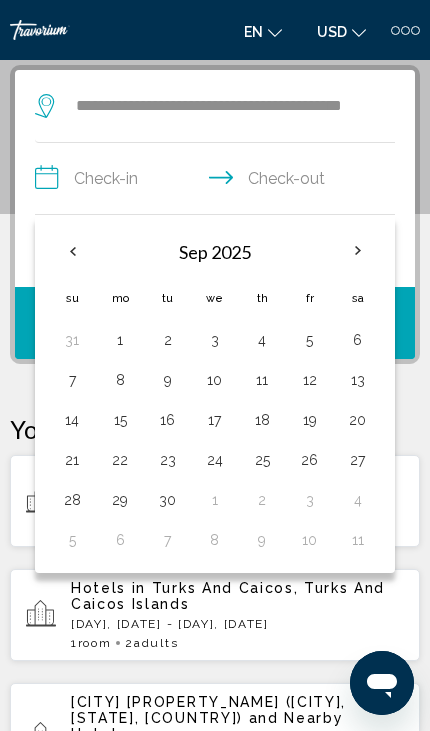 click at bounding box center (358, 251) 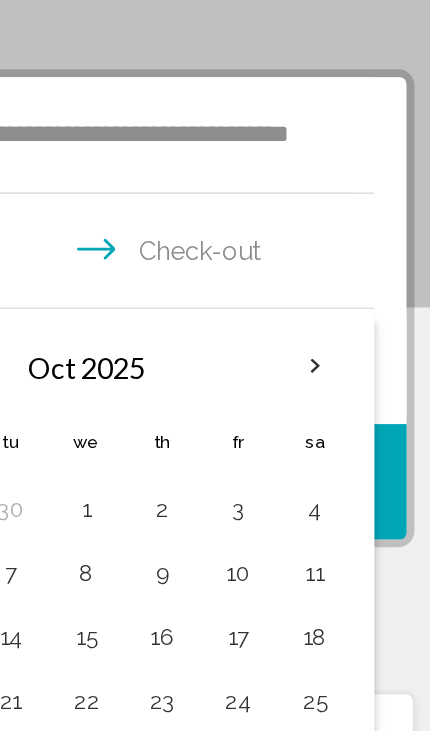 scroll, scrollTop: 0, scrollLeft: 0, axis: both 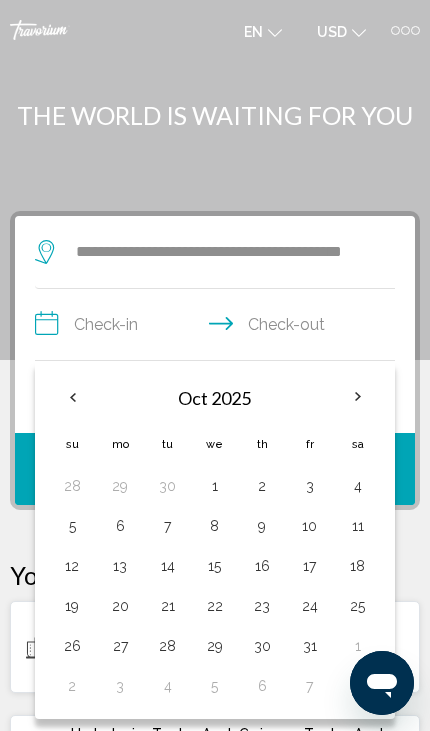 click at bounding box center [358, 397] 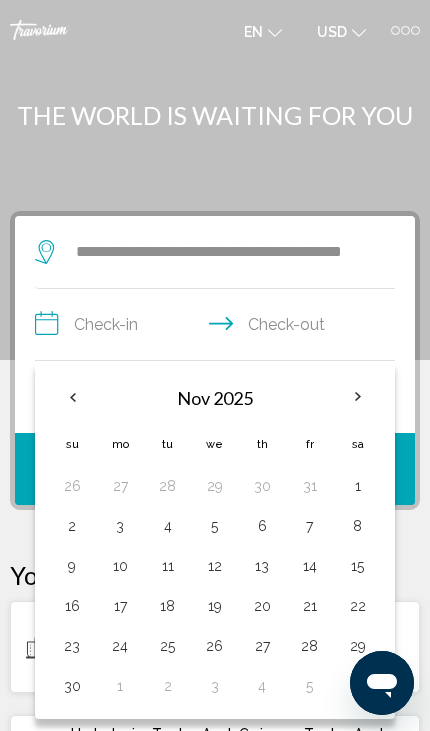 click at bounding box center (358, 397) 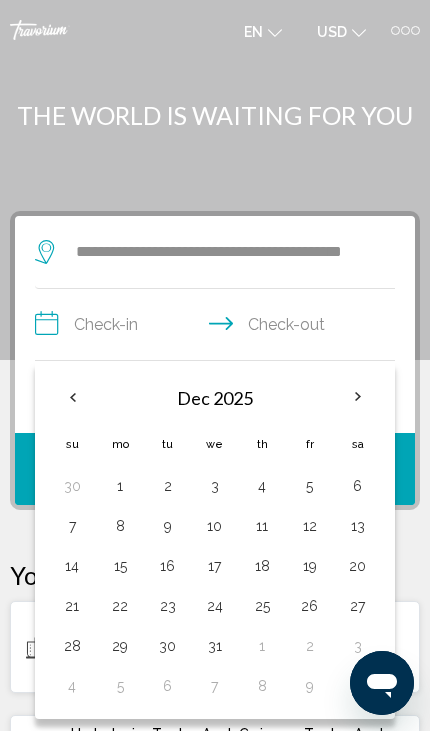 click on "22" at bounding box center [120, 606] 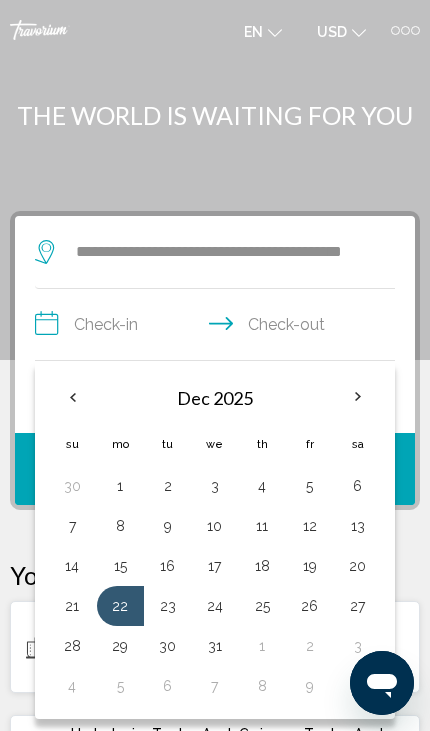click on "2" at bounding box center (309, 646) 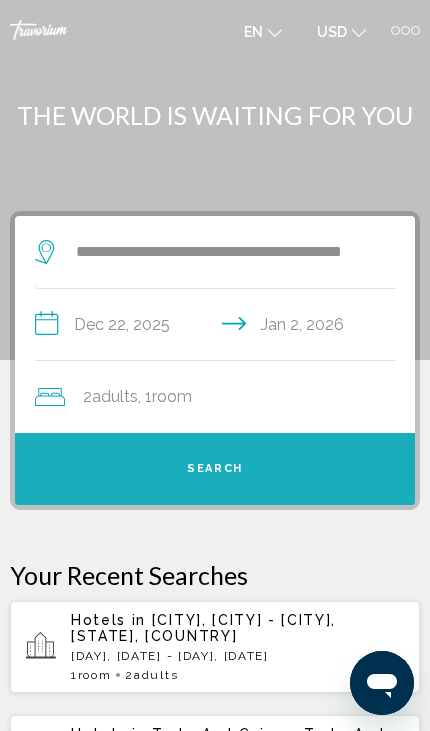 click on "Search" at bounding box center [215, 469] 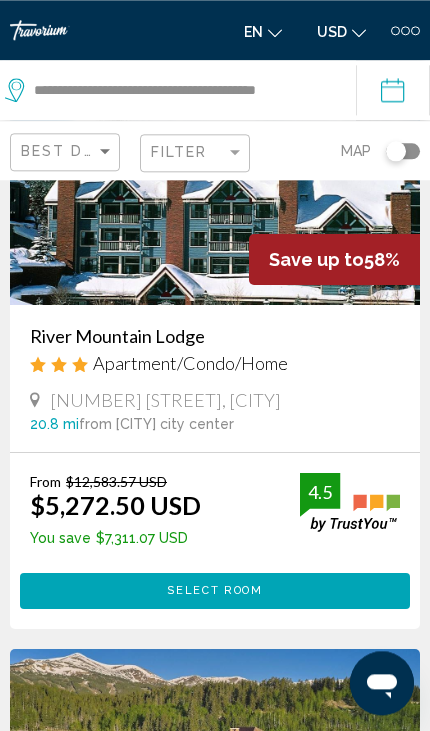 scroll, scrollTop: 0, scrollLeft: 0, axis: both 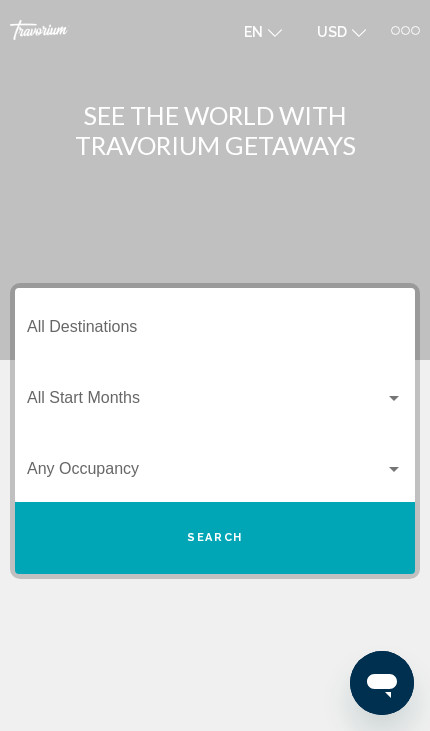 click on "en
English Español Français Italiano Português русский USD
USD ($) MXN (Mex$) CAD (Can$) GBP (£) EUR (€) AUD (A$) NZD (NZ$) CNY (CN¥) LP Login" at bounding box center [322, 30] 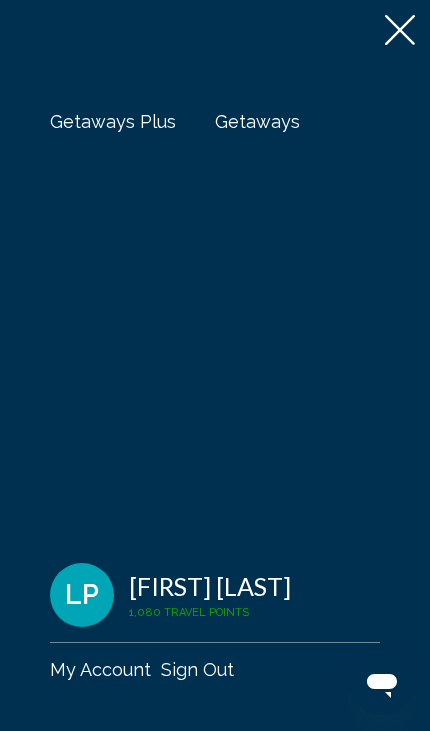 scroll, scrollTop: 197, scrollLeft: 0, axis: vertical 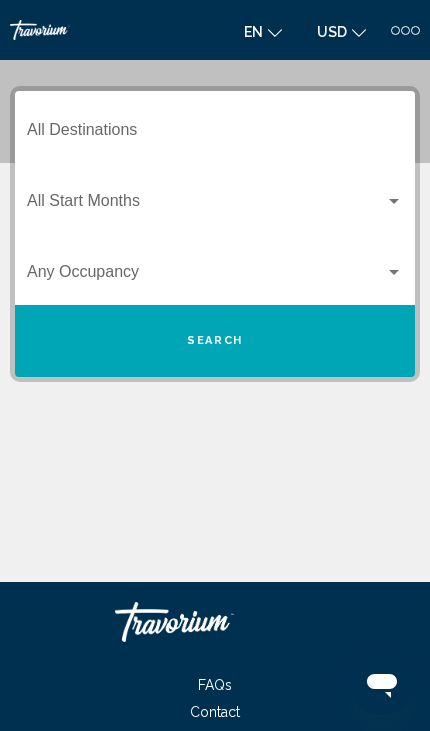 click at bounding box center [395, 30] 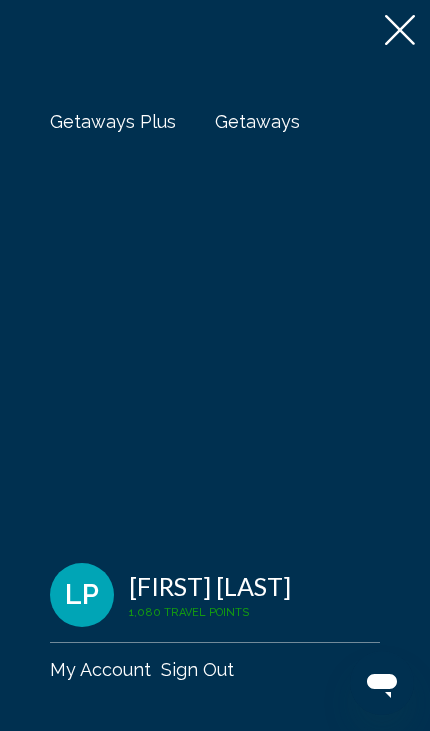 click on "Getaways" at bounding box center [257, 121] 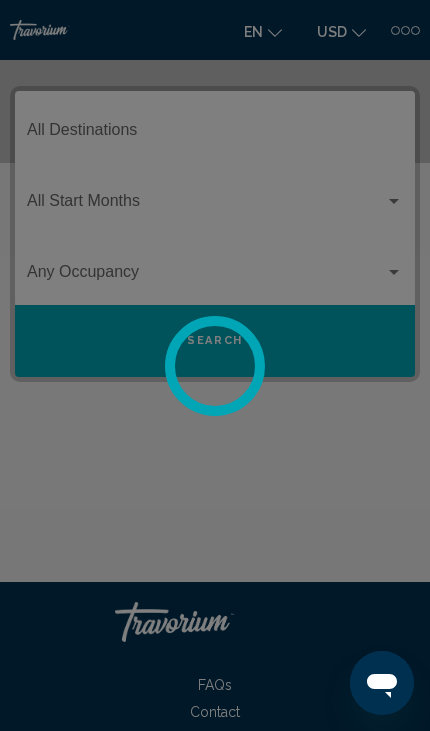 scroll, scrollTop: 0, scrollLeft: 0, axis: both 